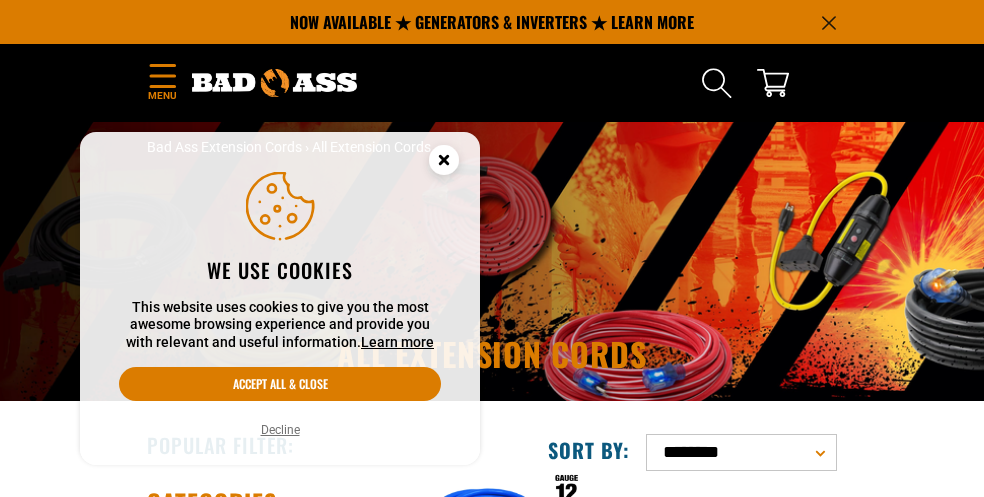 scroll, scrollTop: 0, scrollLeft: 0, axis: both 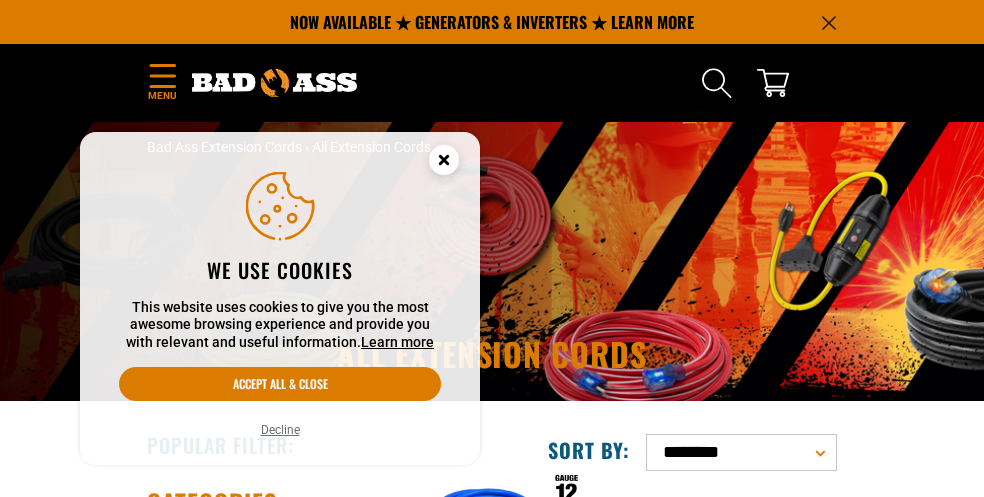 click 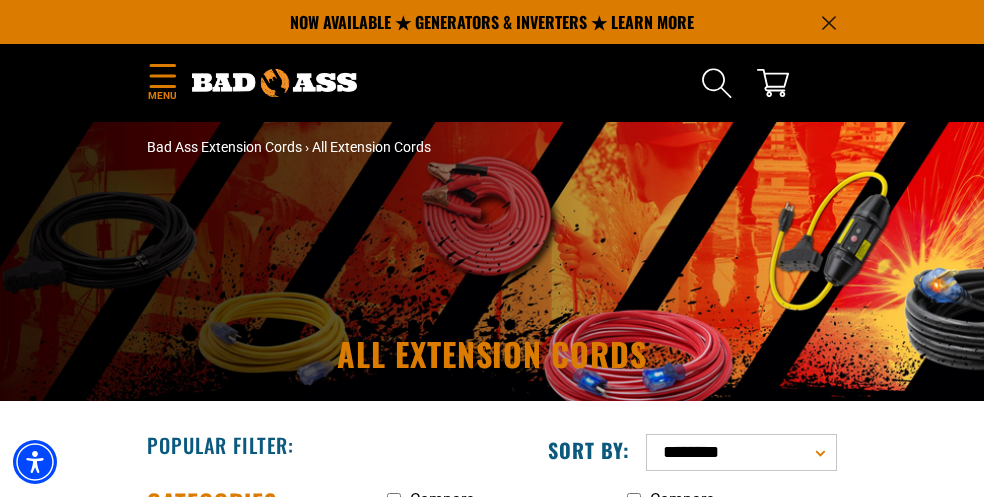 click on "Multi-Outlet" at bounding box center (0, 0) 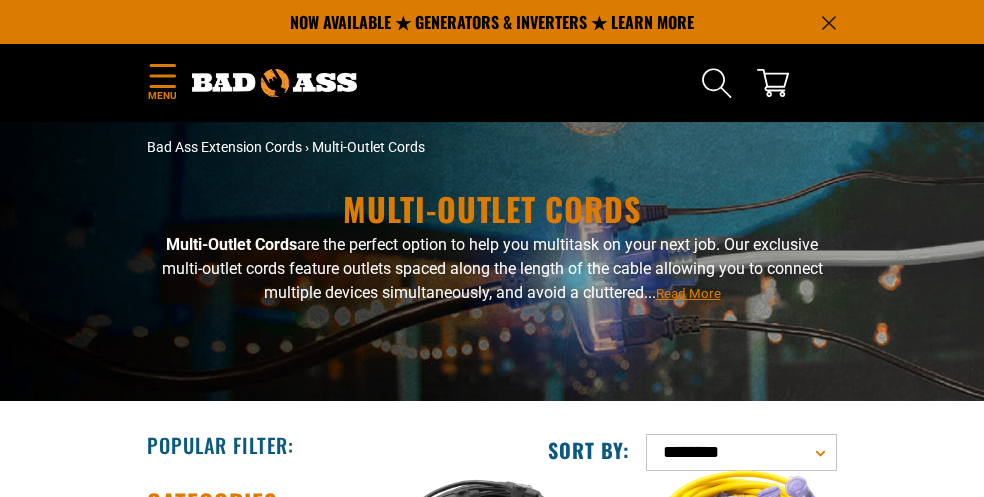 scroll, scrollTop: 204, scrollLeft: 0, axis: vertical 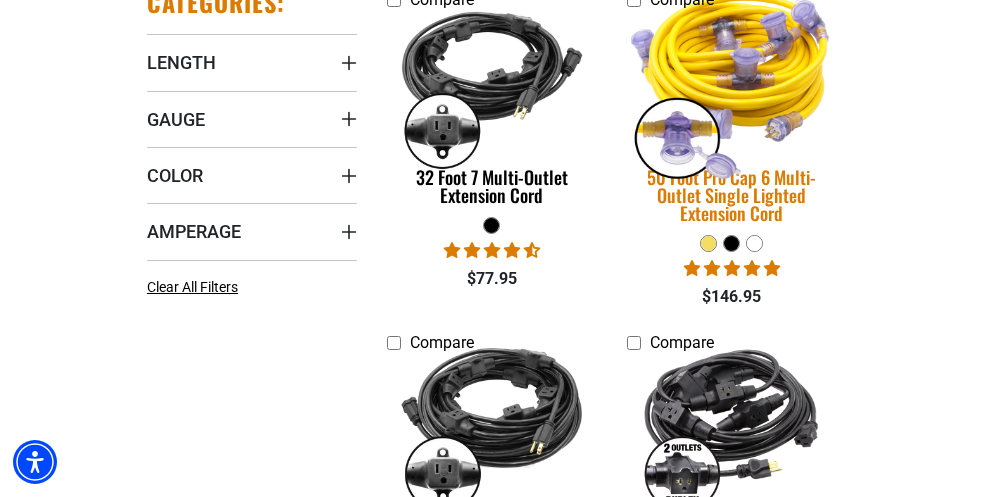 click at bounding box center (731, 81) 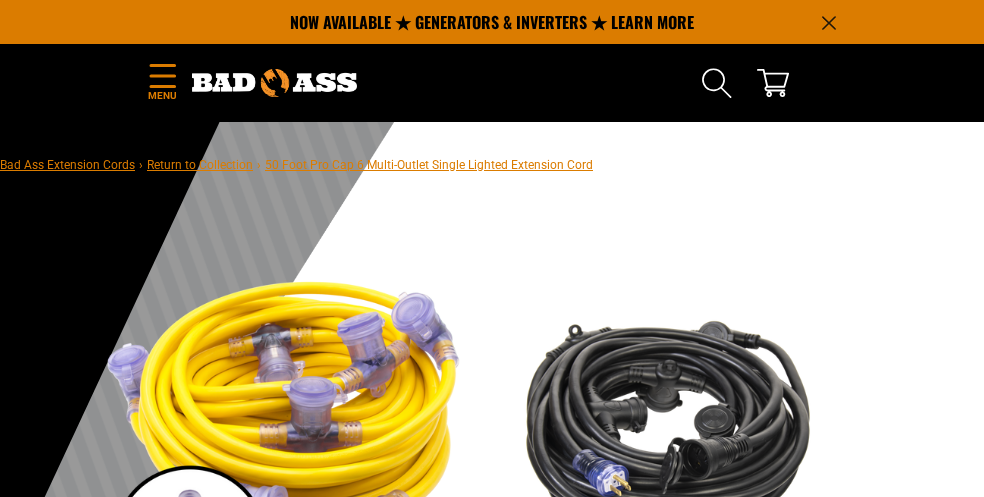 scroll, scrollTop: 0, scrollLeft: 0, axis: both 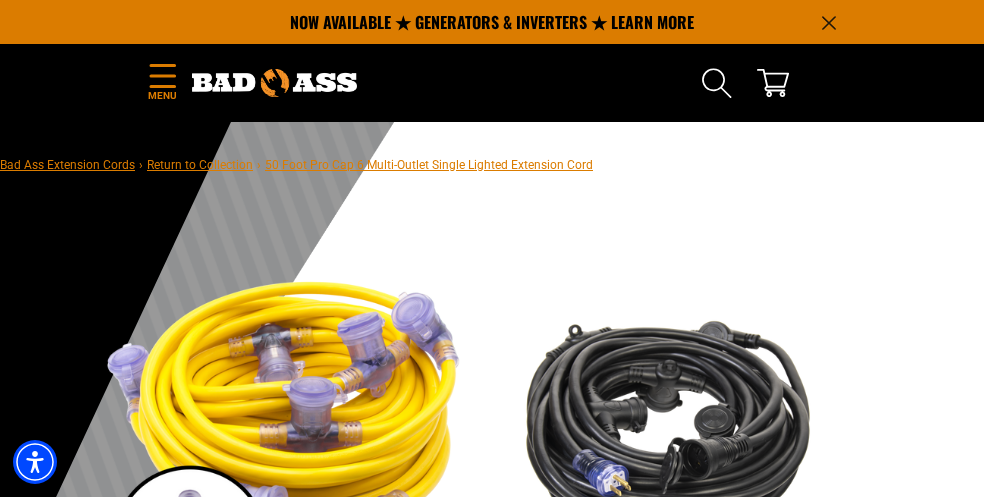 drag, startPoint x: 673, startPoint y: 355, endPoint x: 592, endPoint y: 255, distance: 128.68954 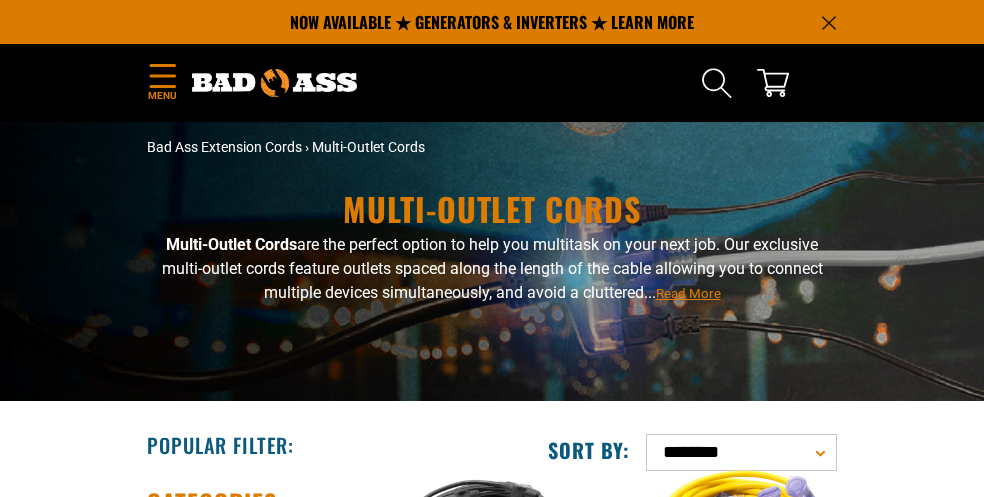 scroll, scrollTop: 500, scrollLeft: 0, axis: vertical 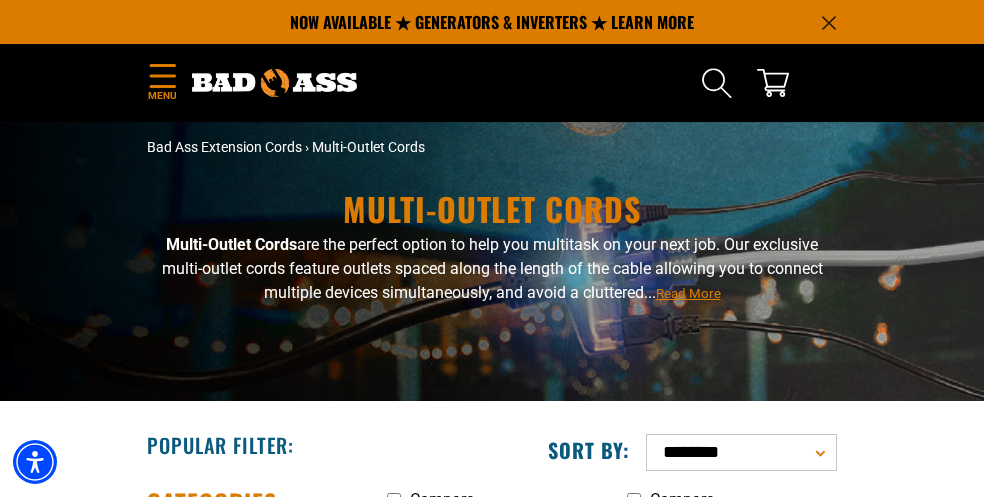 click on "Locking" at bounding box center [0, 0] 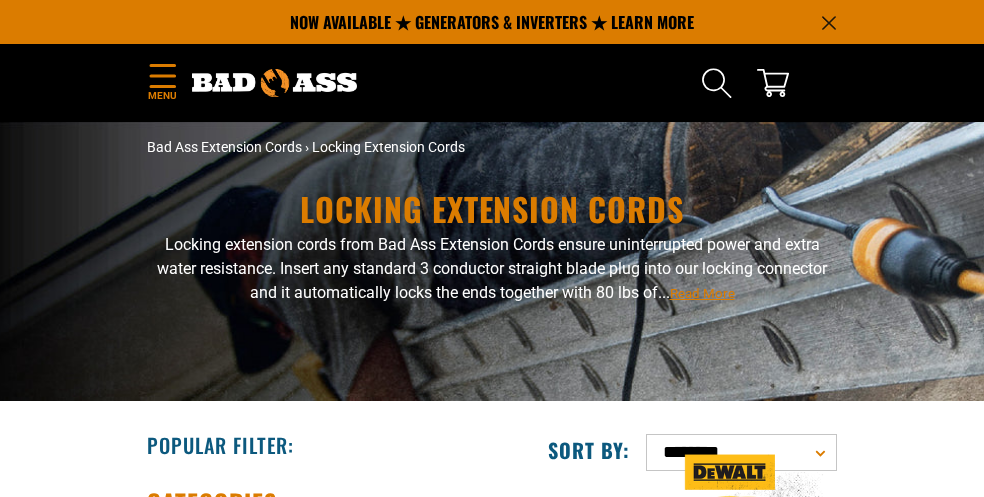 scroll, scrollTop: 0, scrollLeft: 0, axis: both 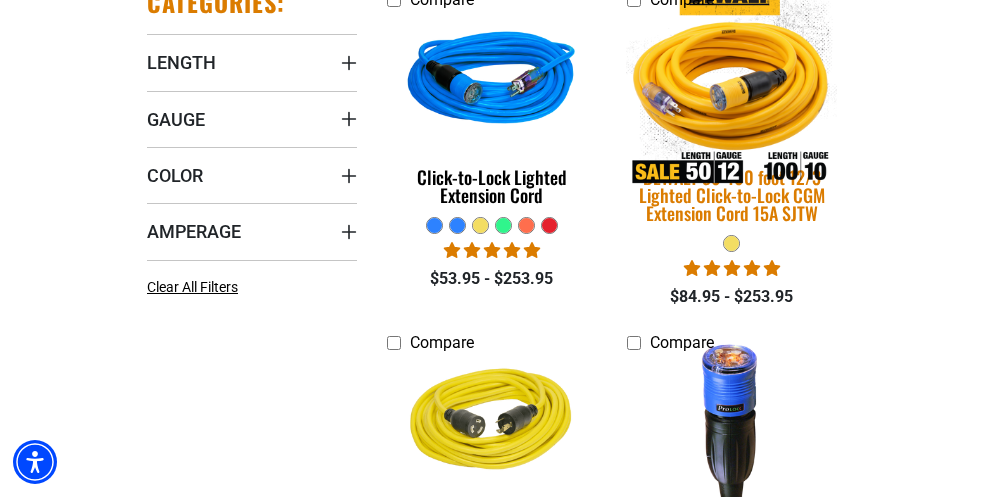 click at bounding box center (731, 81) 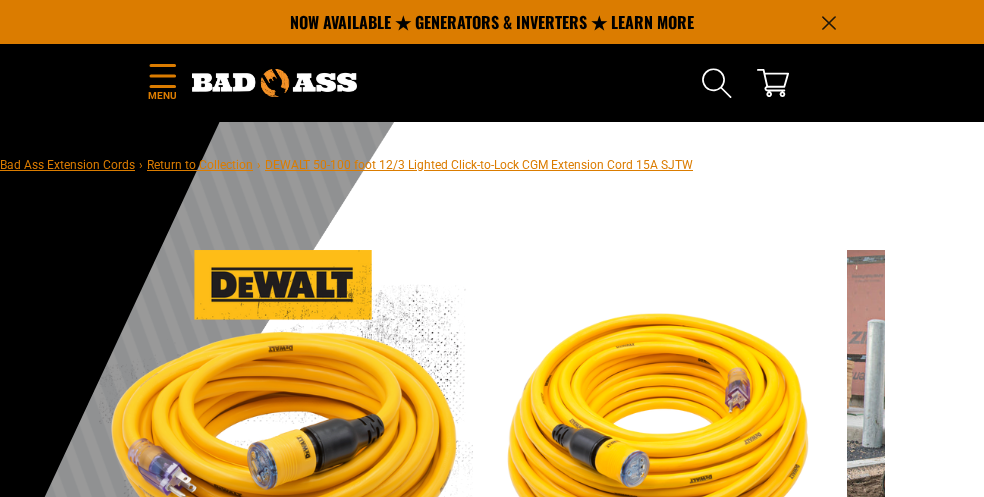 scroll, scrollTop: 0, scrollLeft: 0, axis: both 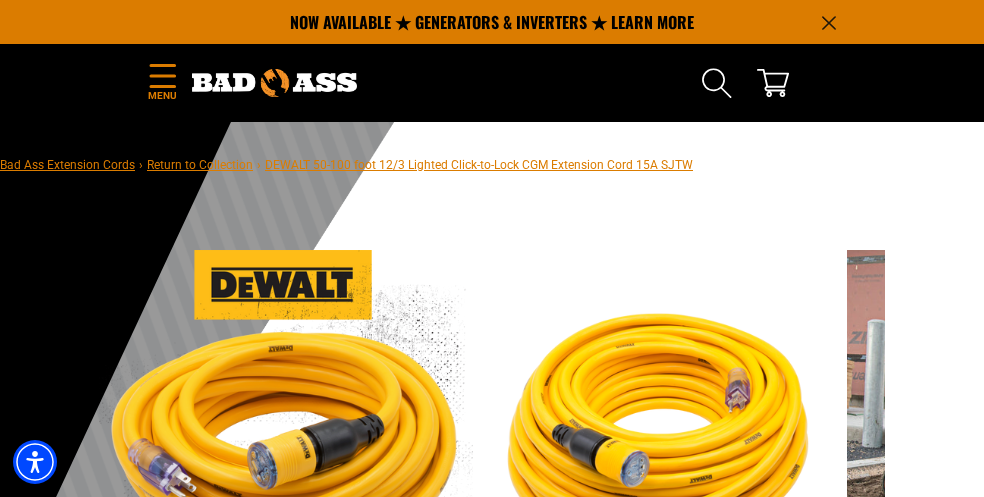 drag, startPoint x: 820, startPoint y: 368, endPoint x: 580, endPoint y: 255, distance: 265.27155 